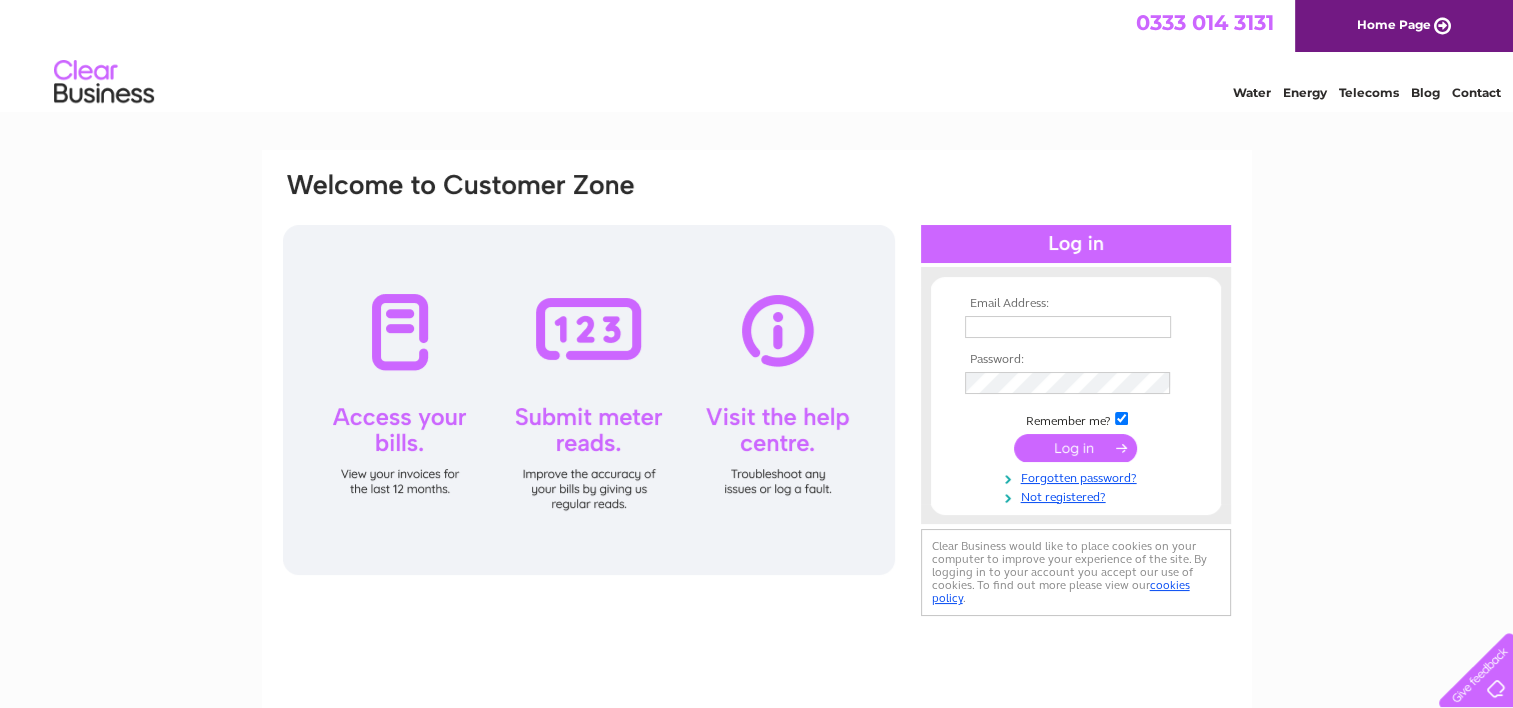 scroll, scrollTop: 0, scrollLeft: 0, axis: both 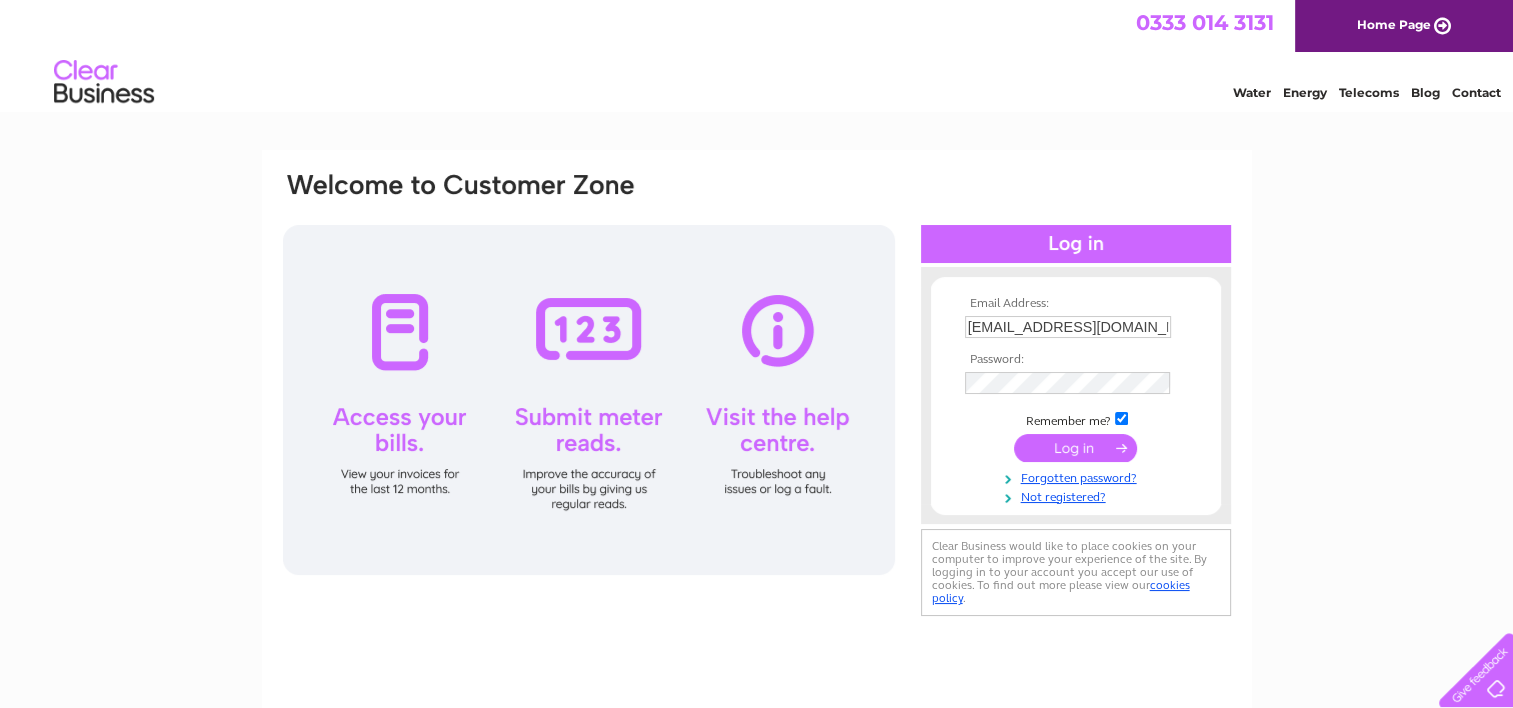 click at bounding box center [1075, 448] 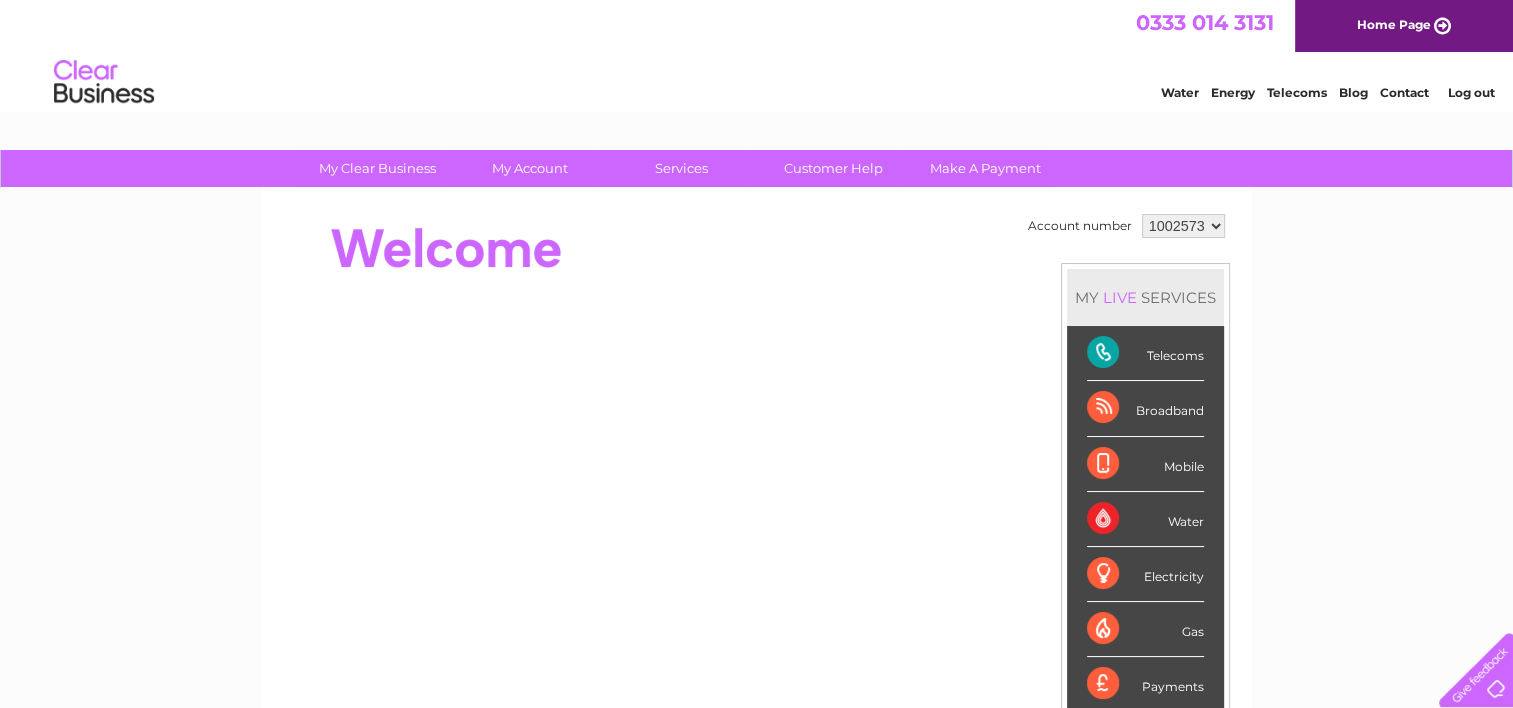 scroll, scrollTop: 0, scrollLeft: 0, axis: both 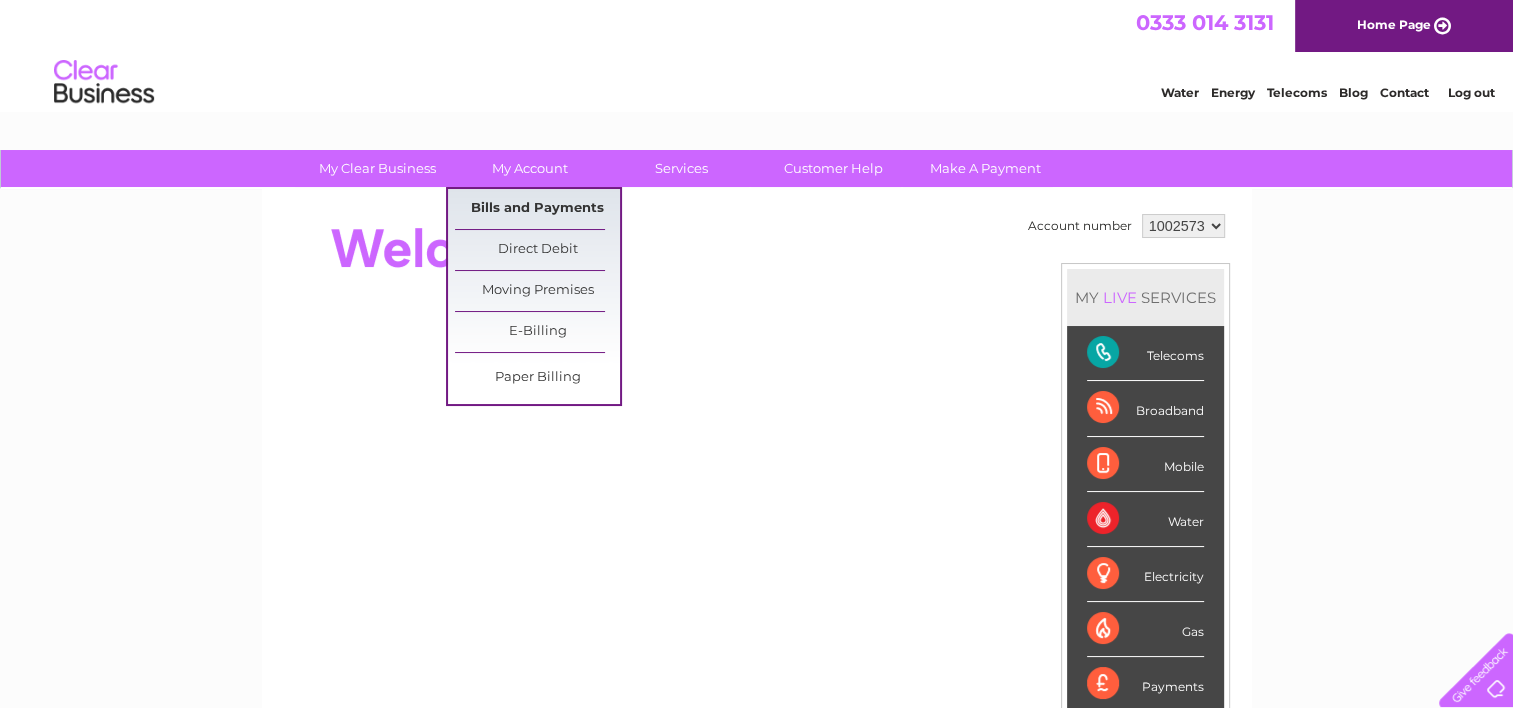 click on "Bills and Payments" at bounding box center [537, 209] 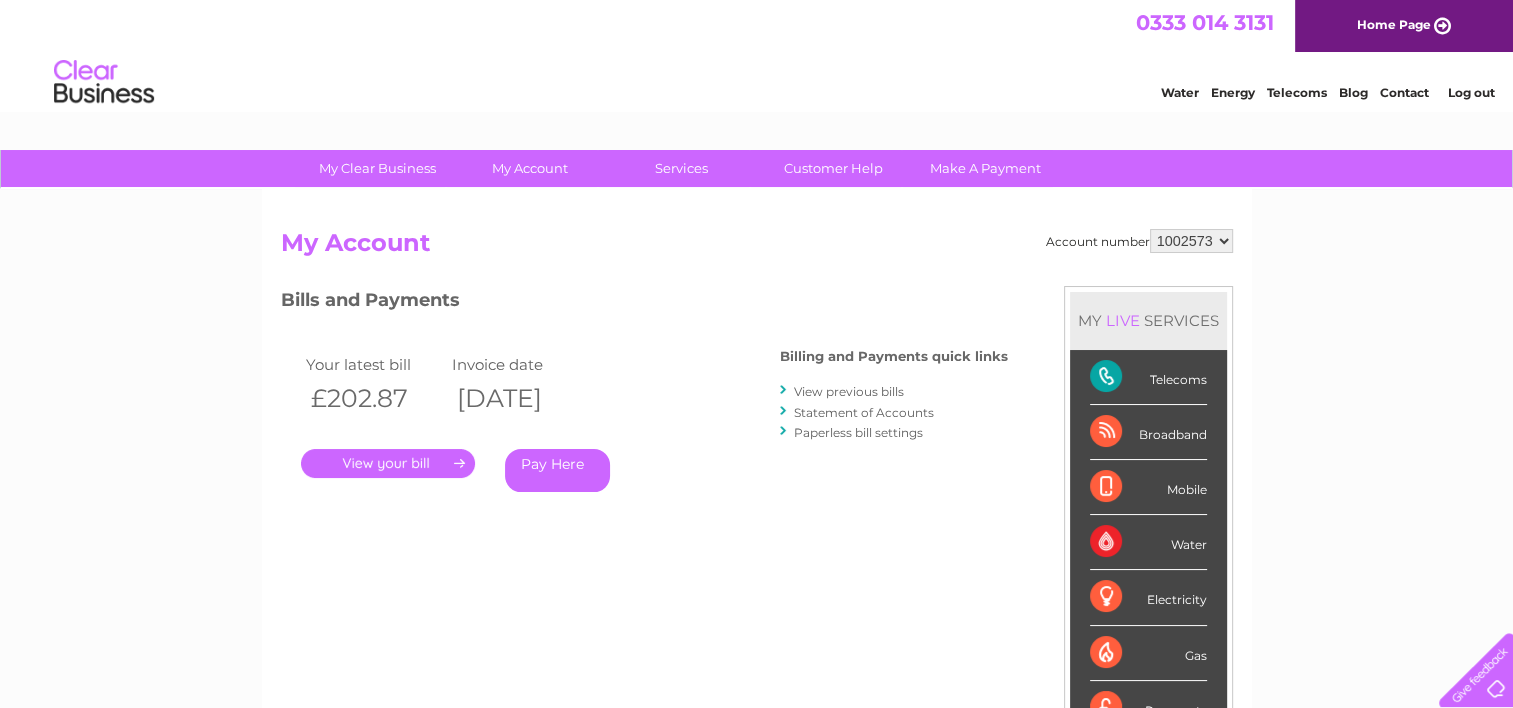 scroll, scrollTop: 0, scrollLeft: 0, axis: both 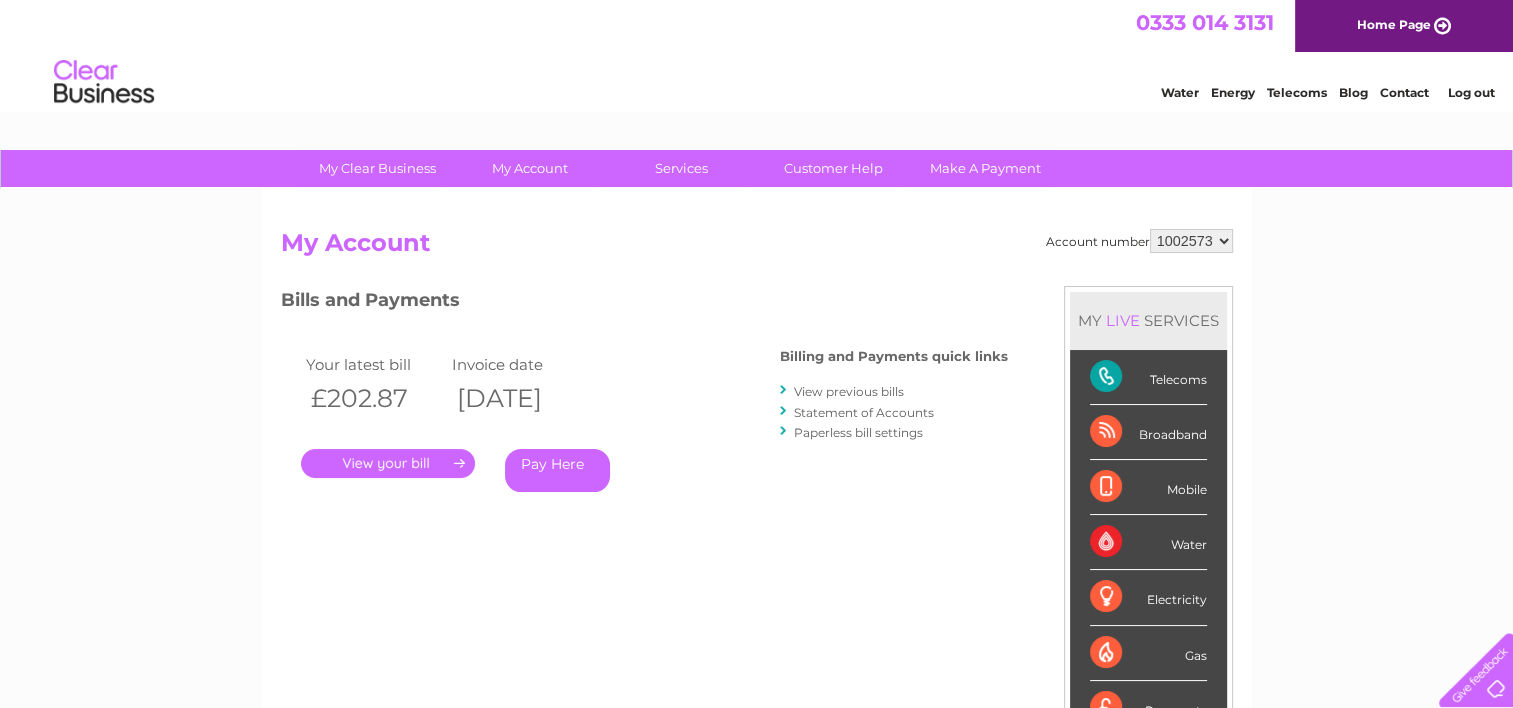 click on "View previous bills" at bounding box center (849, 391) 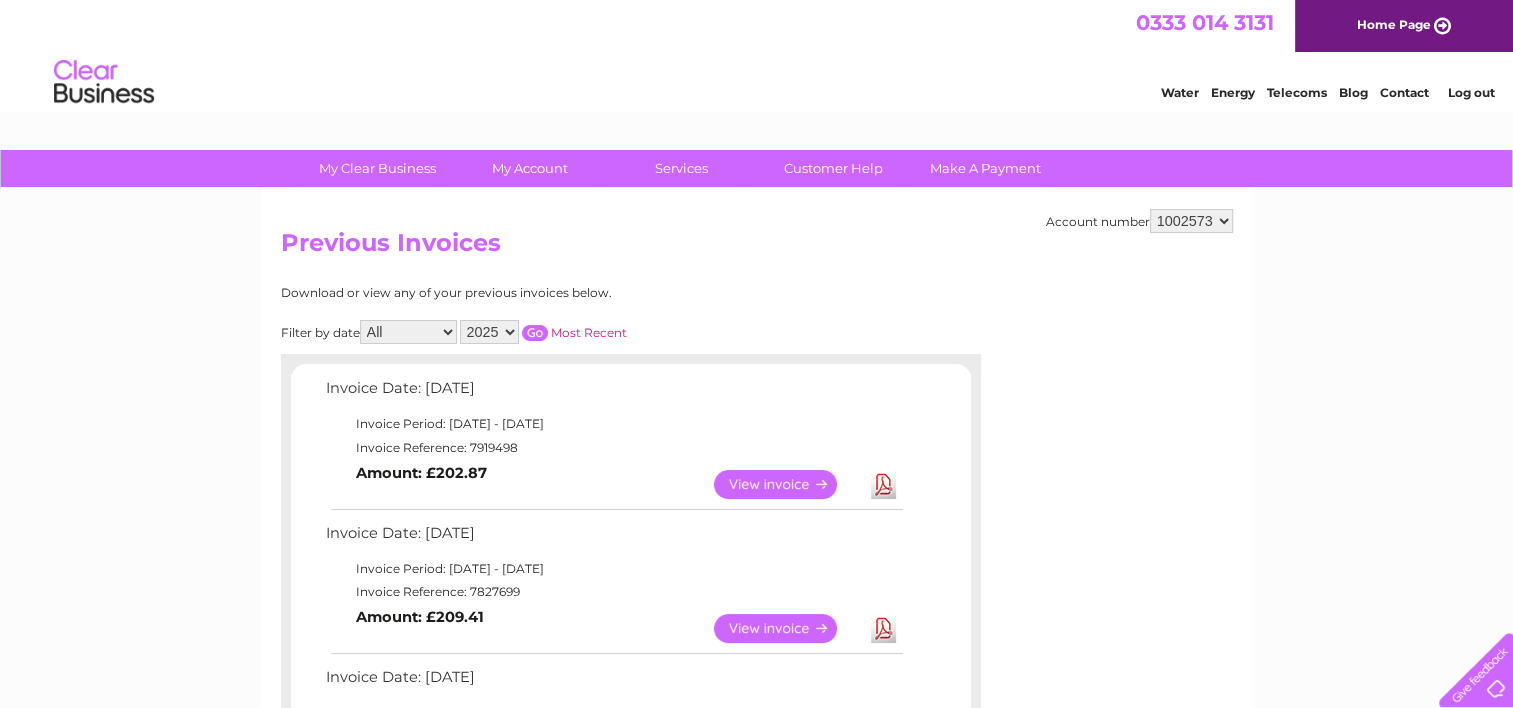 scroll, scrollTop: 0, scrollLeft: 0, axis: both 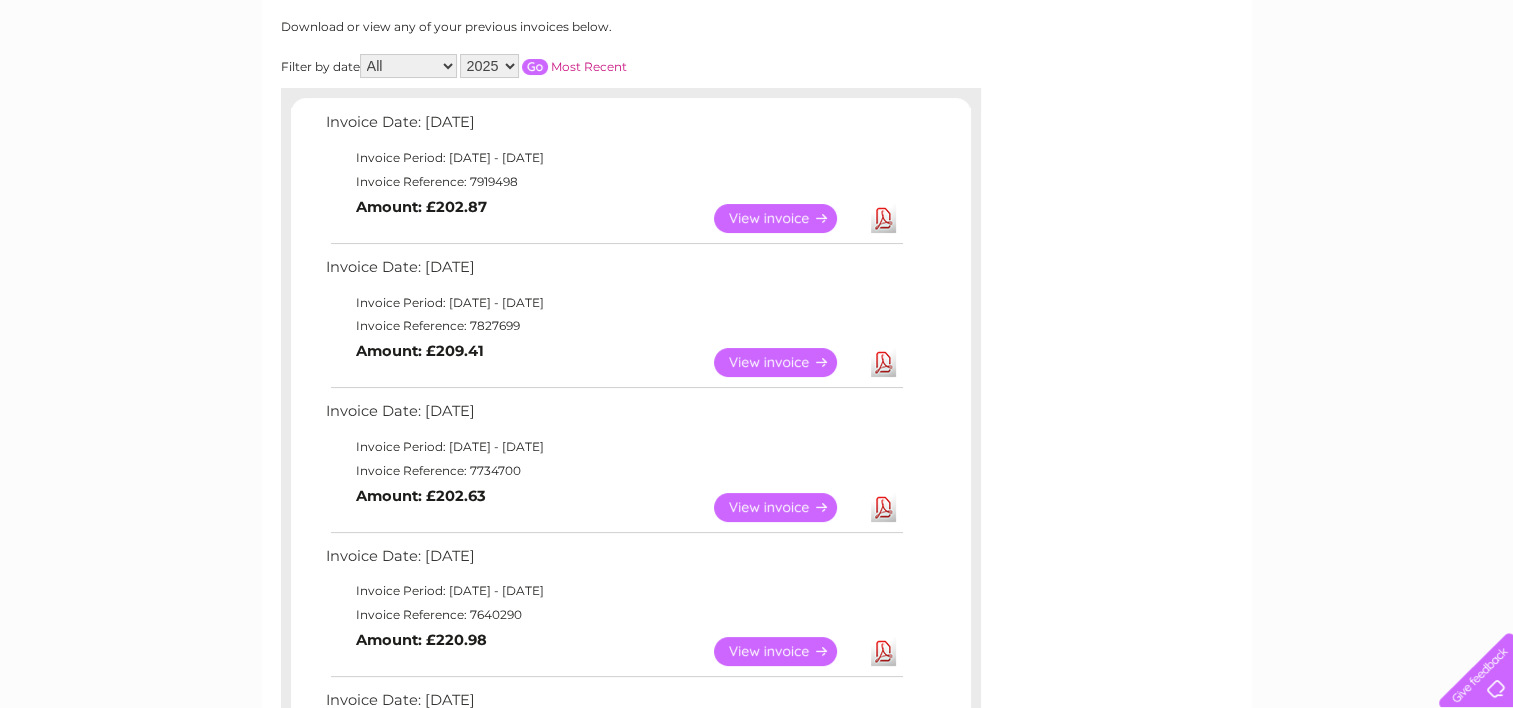 click on "View" at bounding box center (787, 507) 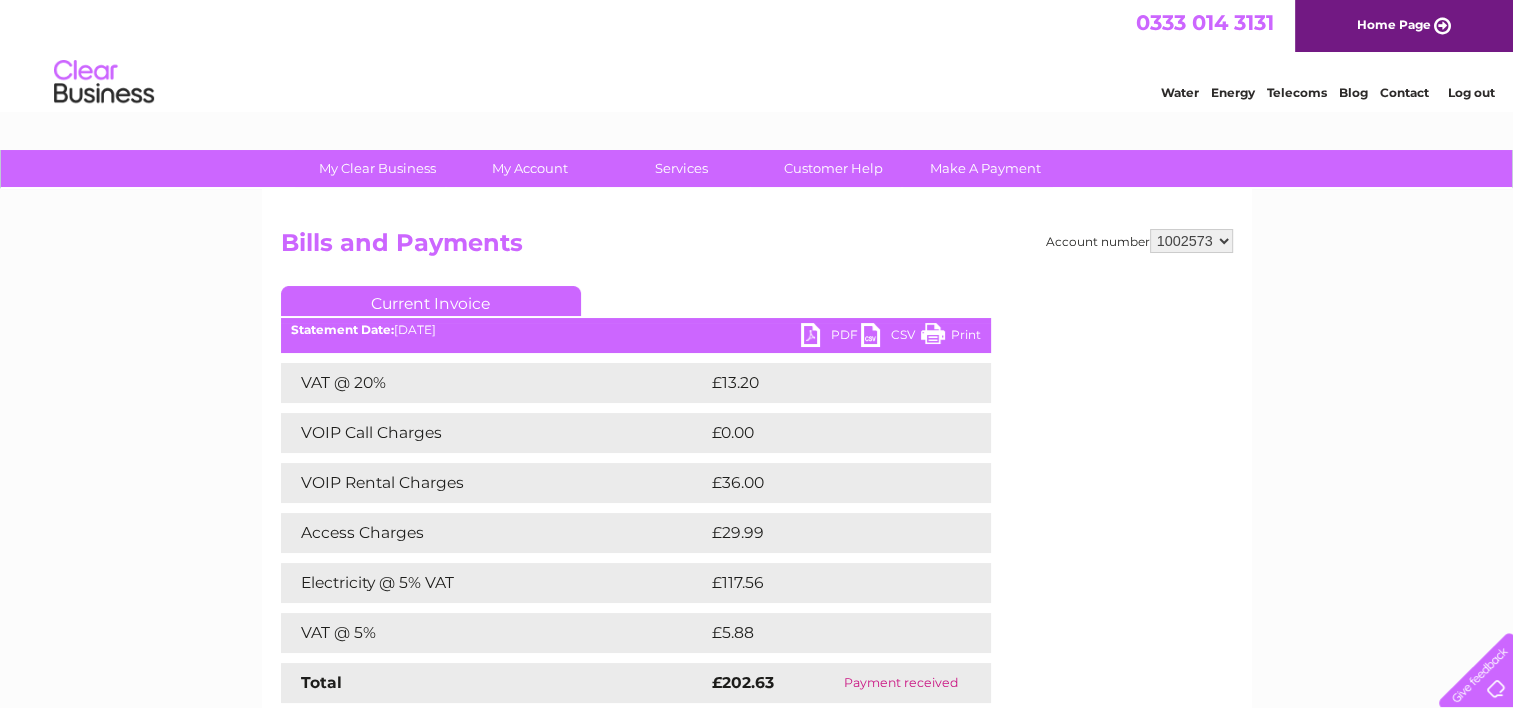 scroll, scrollTop: 0, scrollLeft: 0, axis: both 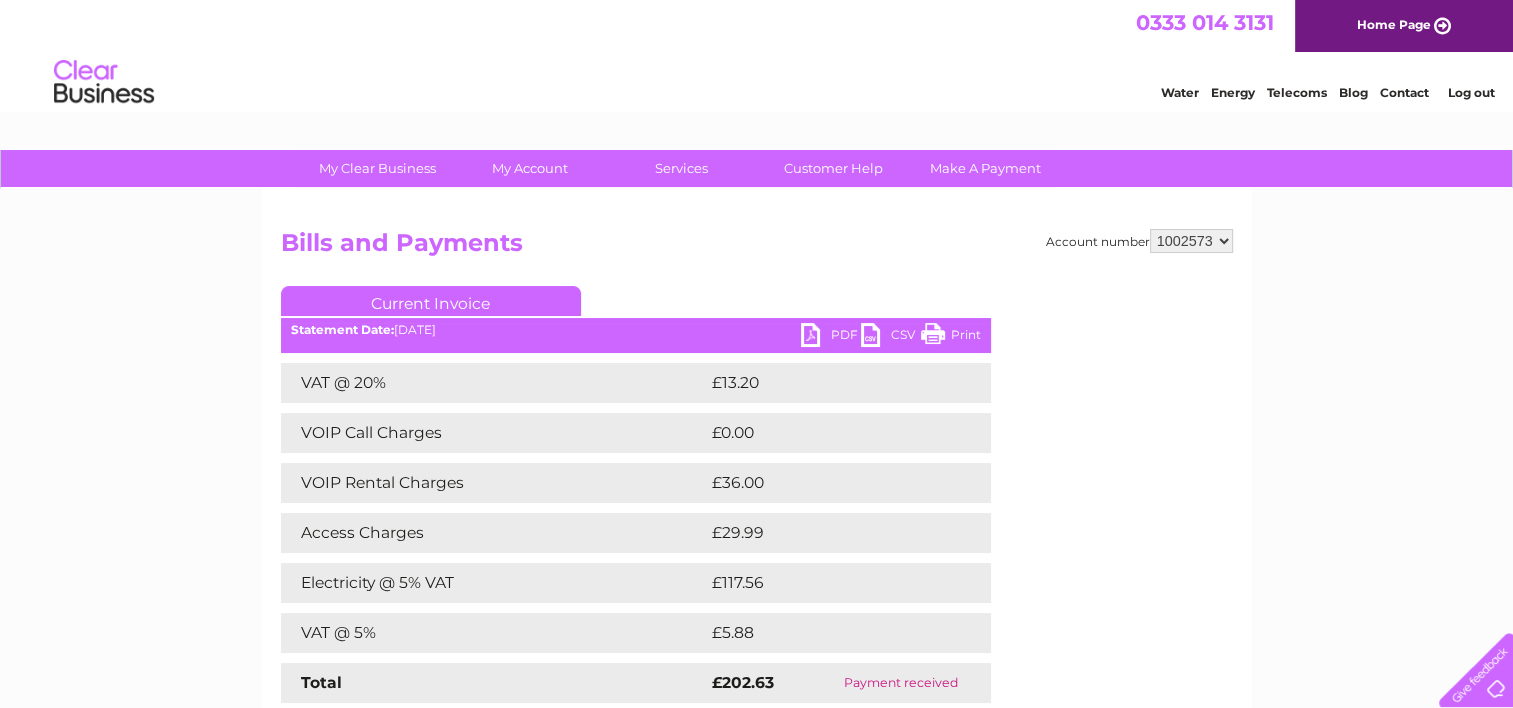 click on "Print" at bounding box center [951, 337] 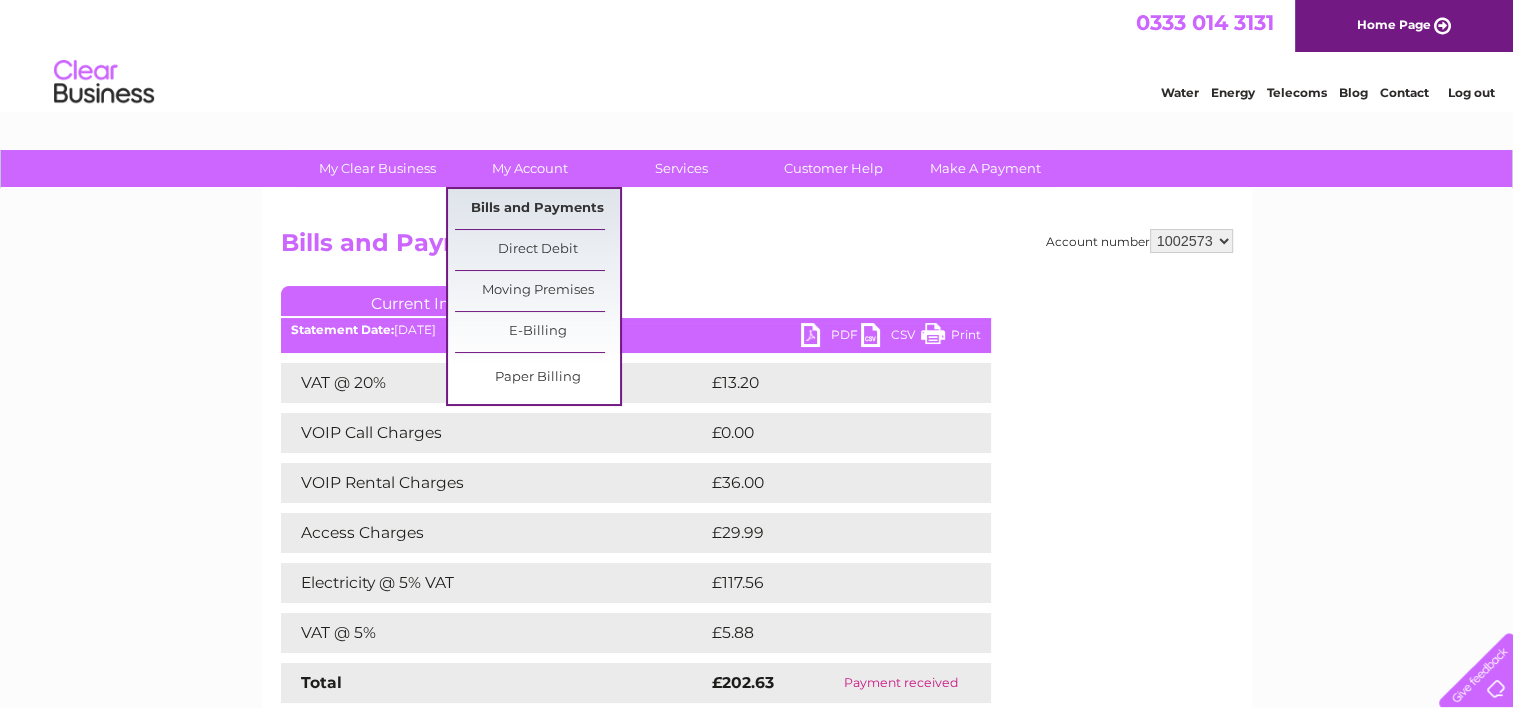 click on "Bills and Payments" at bounding box center [537, 209] 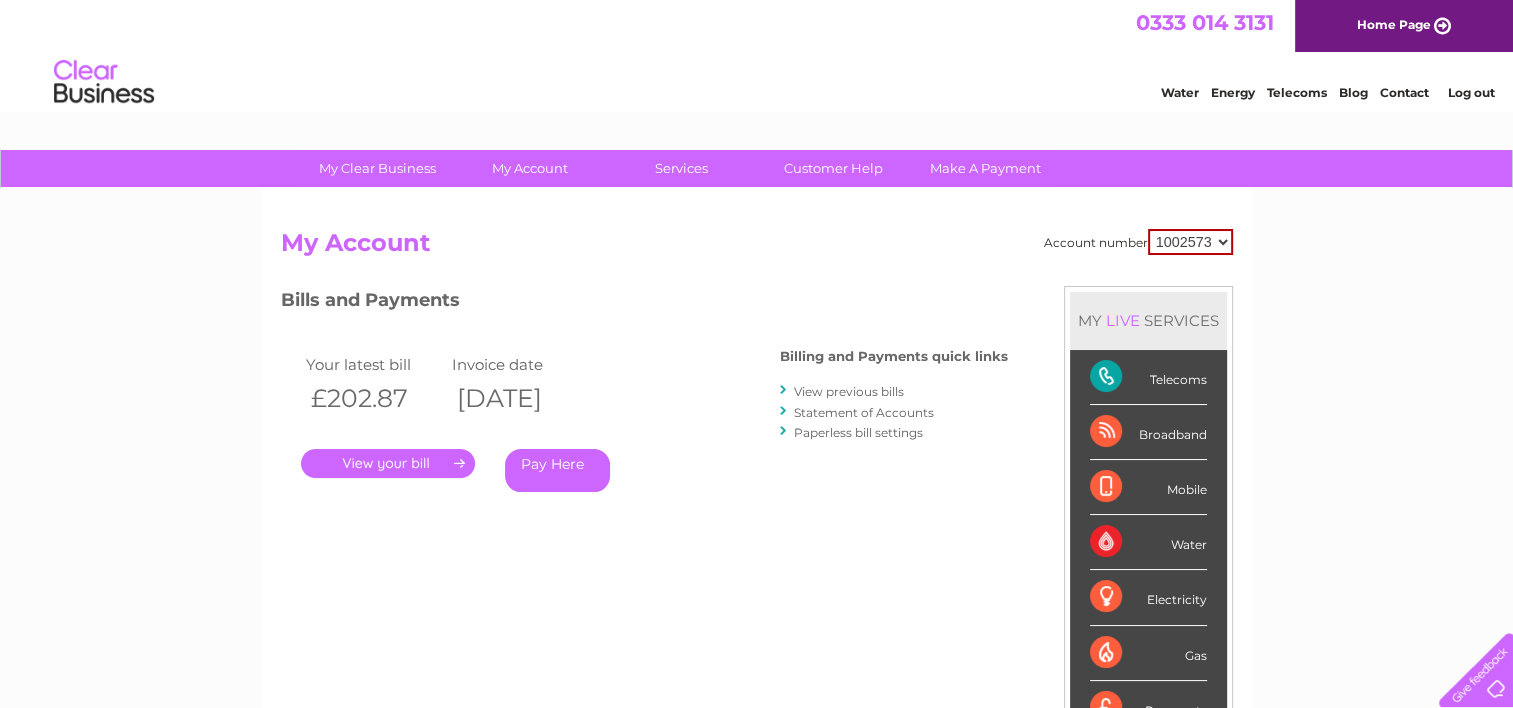 scroll, scrollTop: 0, scrollLeft: 0, axis: both 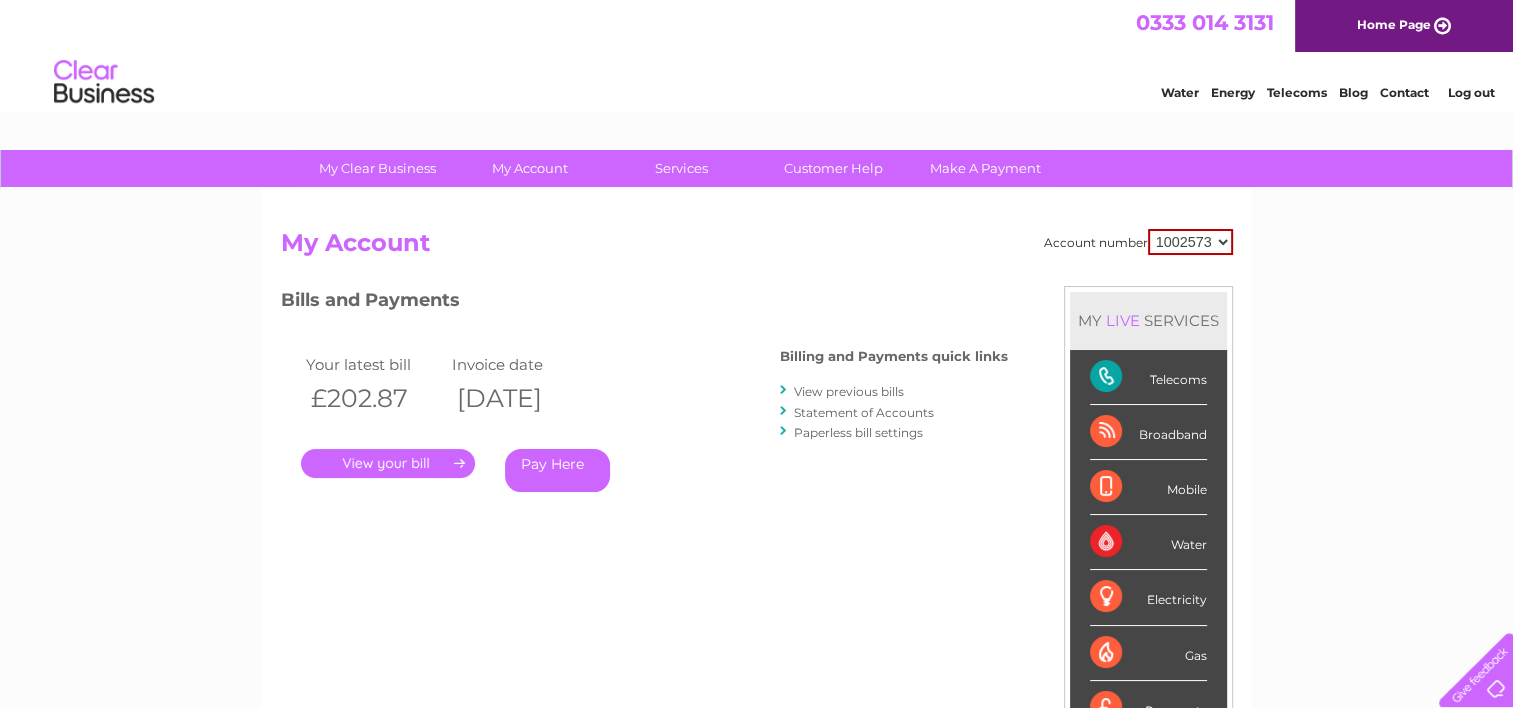click on "View previous bills" at bounding box center (849, 391) 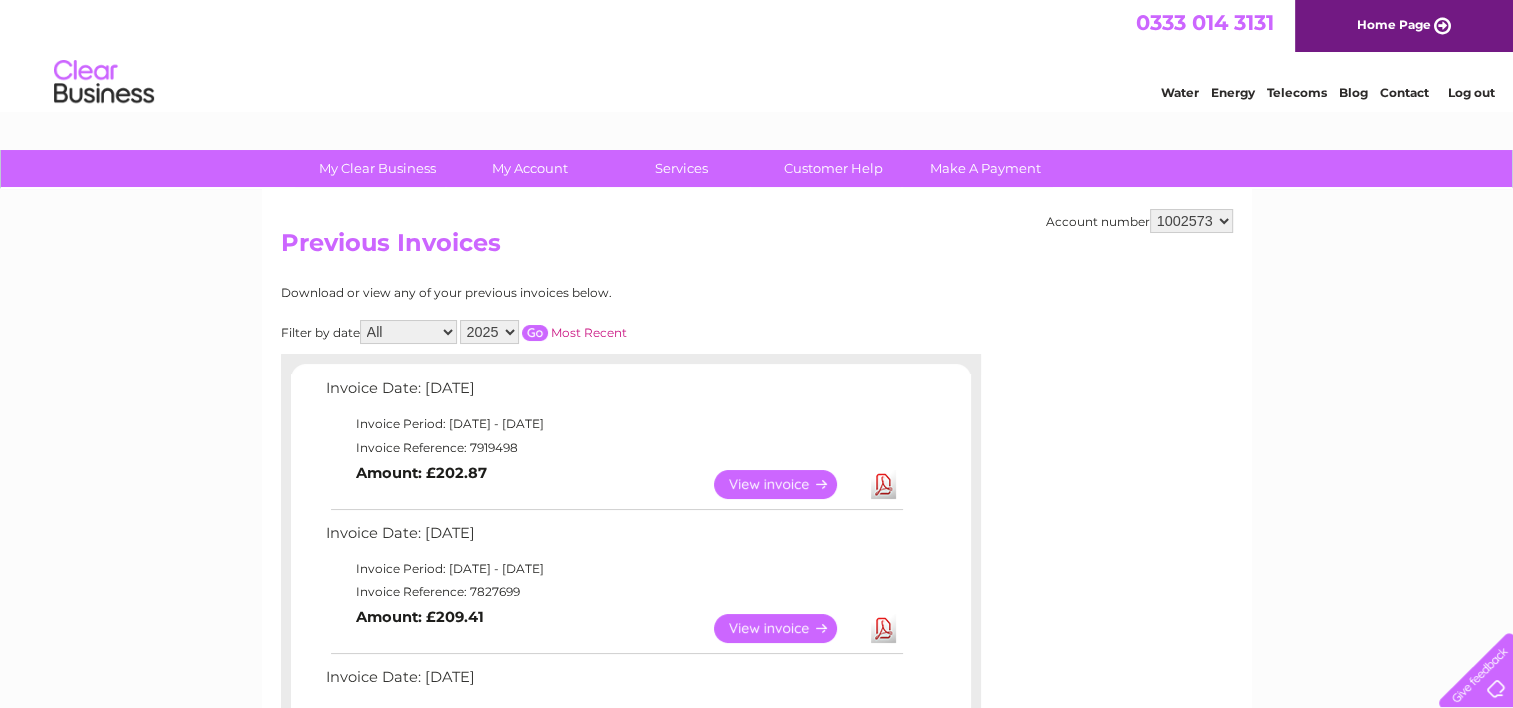 scroll, scrollTop: 0, scrollLeft: 0, axis: both 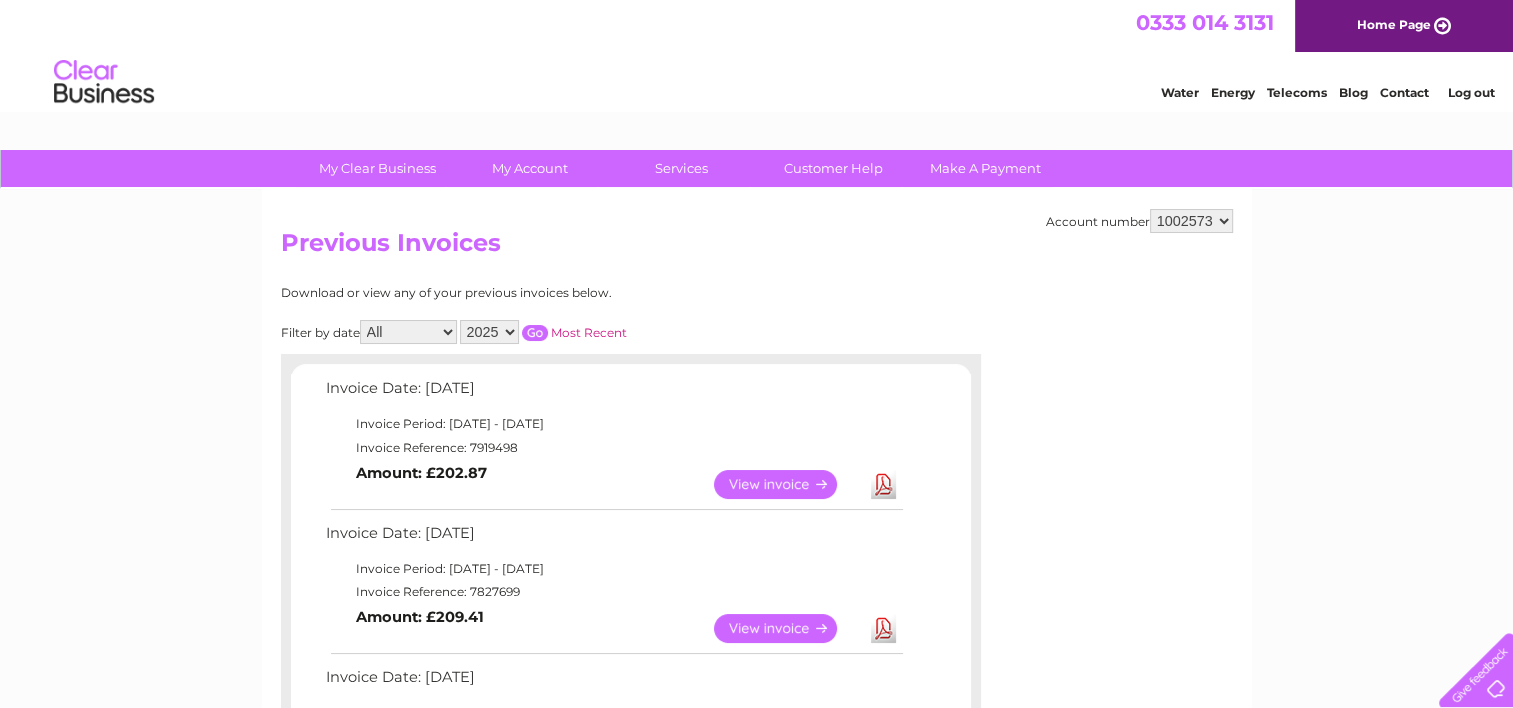 click on "View" at bounding box center [787, 628] 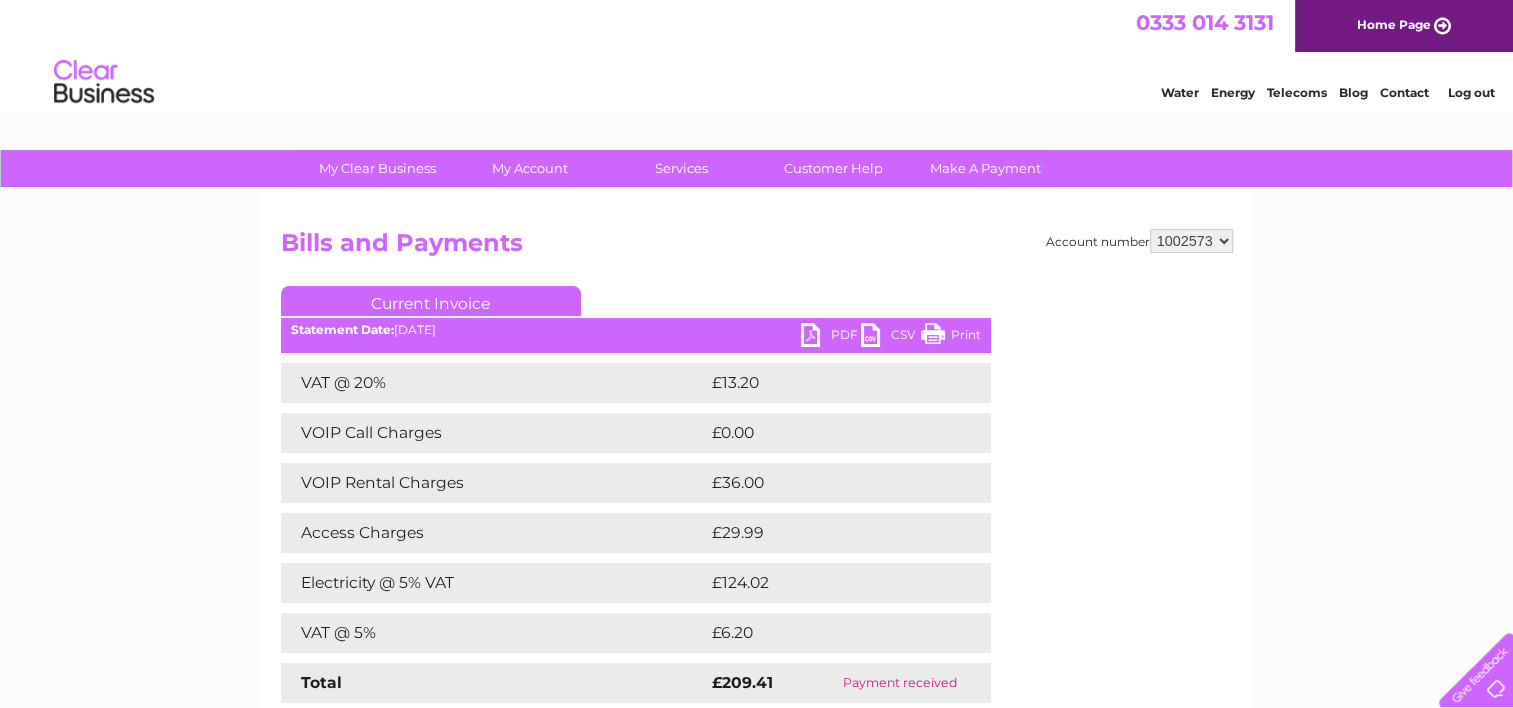 scroll, scrollTop: 0, scrollLeft: 0, axis: both 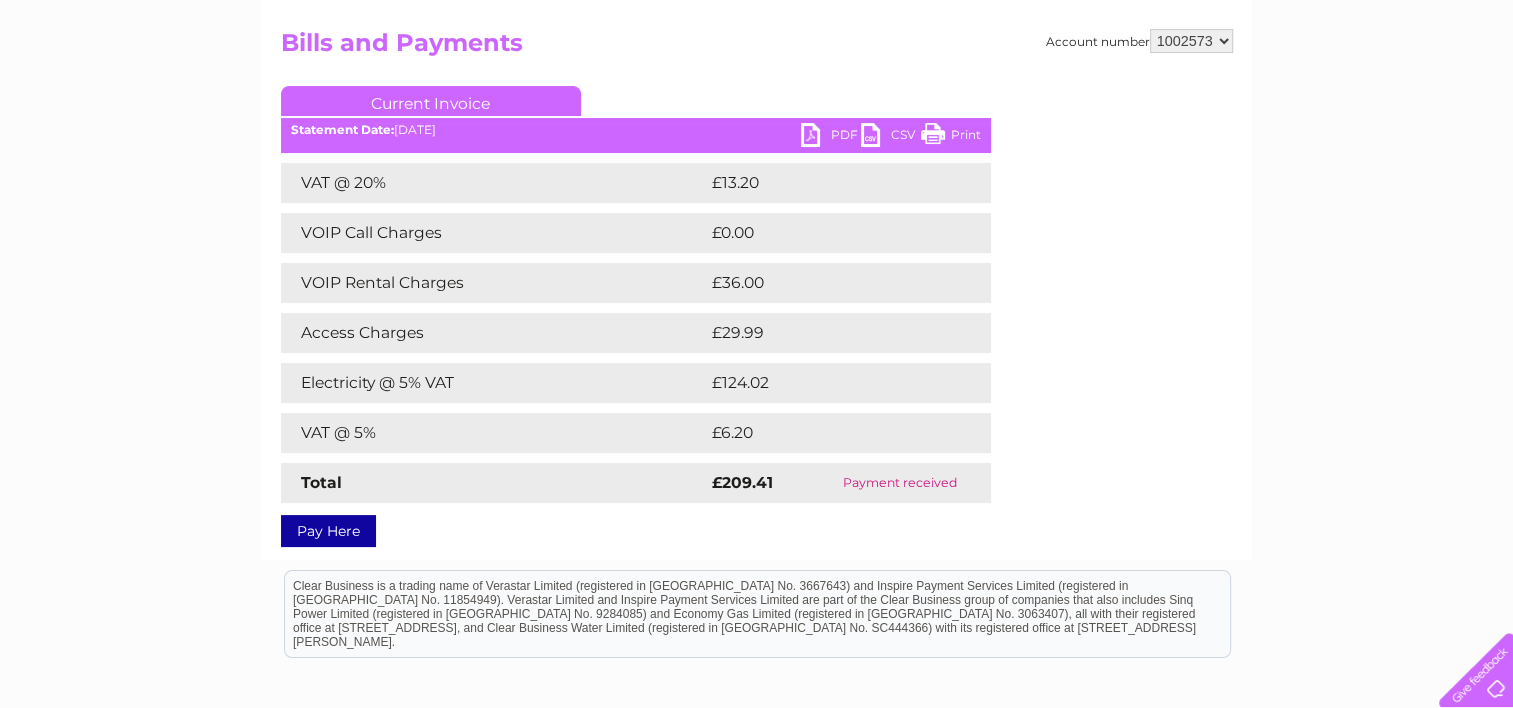 drag, startPoint x: 939, startPoint y: 128, endPoint x: 155, endPoint y: 40, distance: 788.92334 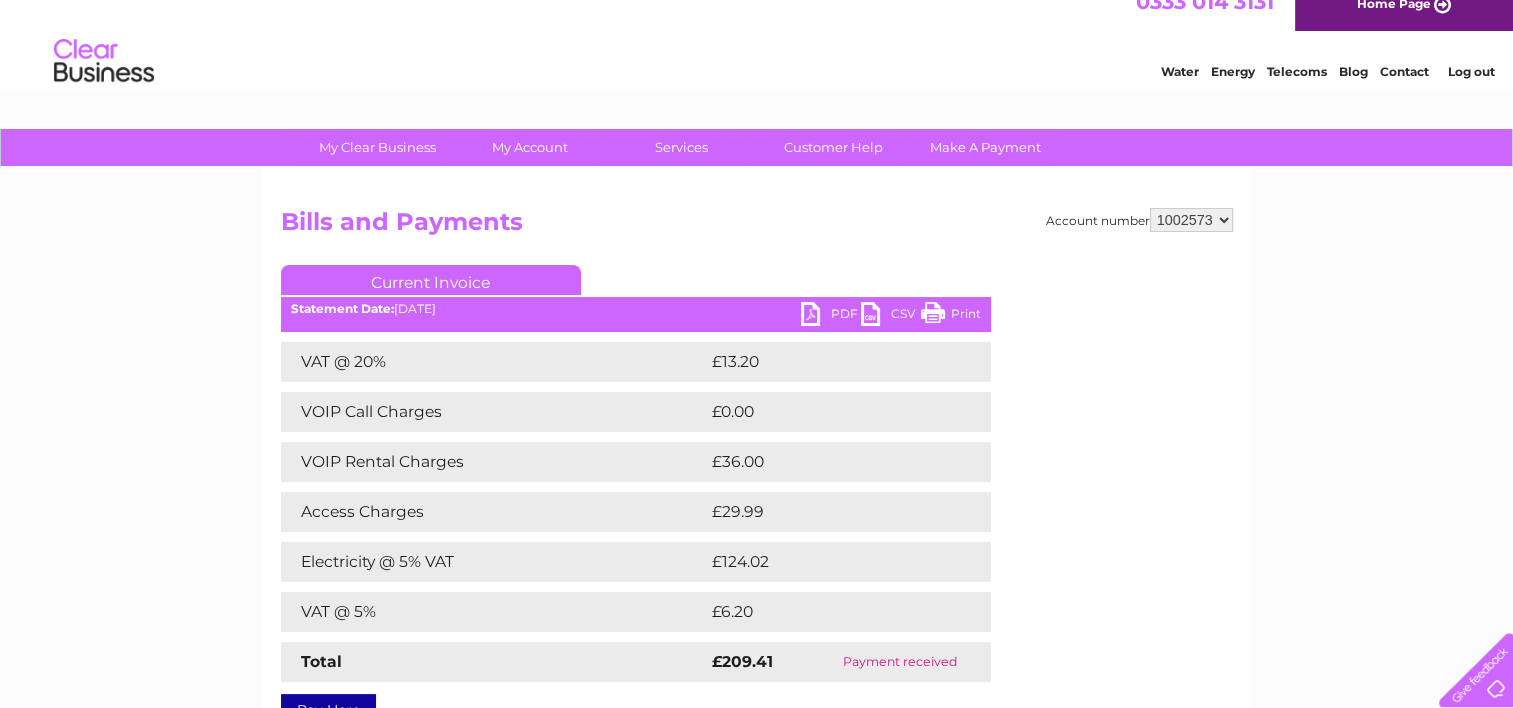 scroll, scrollTop: 0, scrollLeft: 0, axis: both 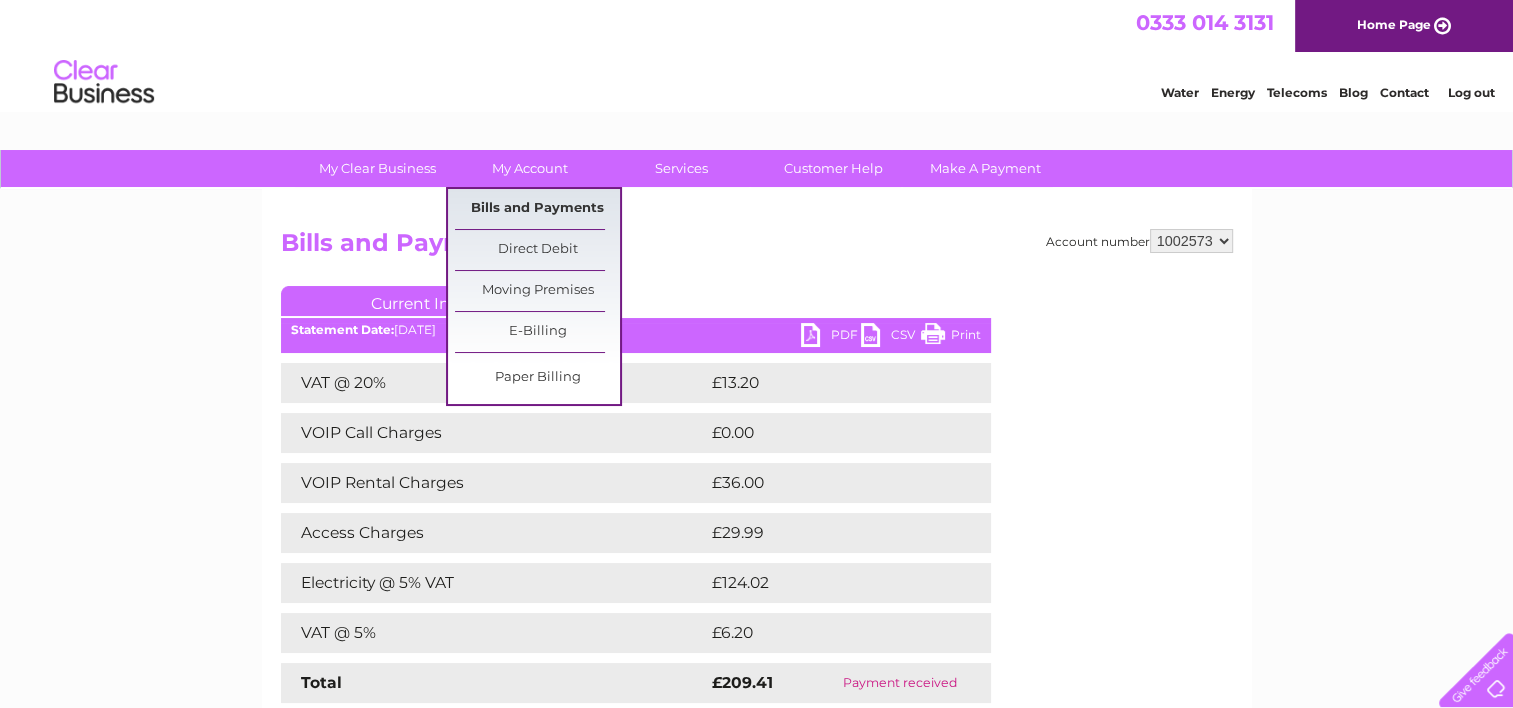 click on "Bills and Payments" at bounding box center [537, 209] 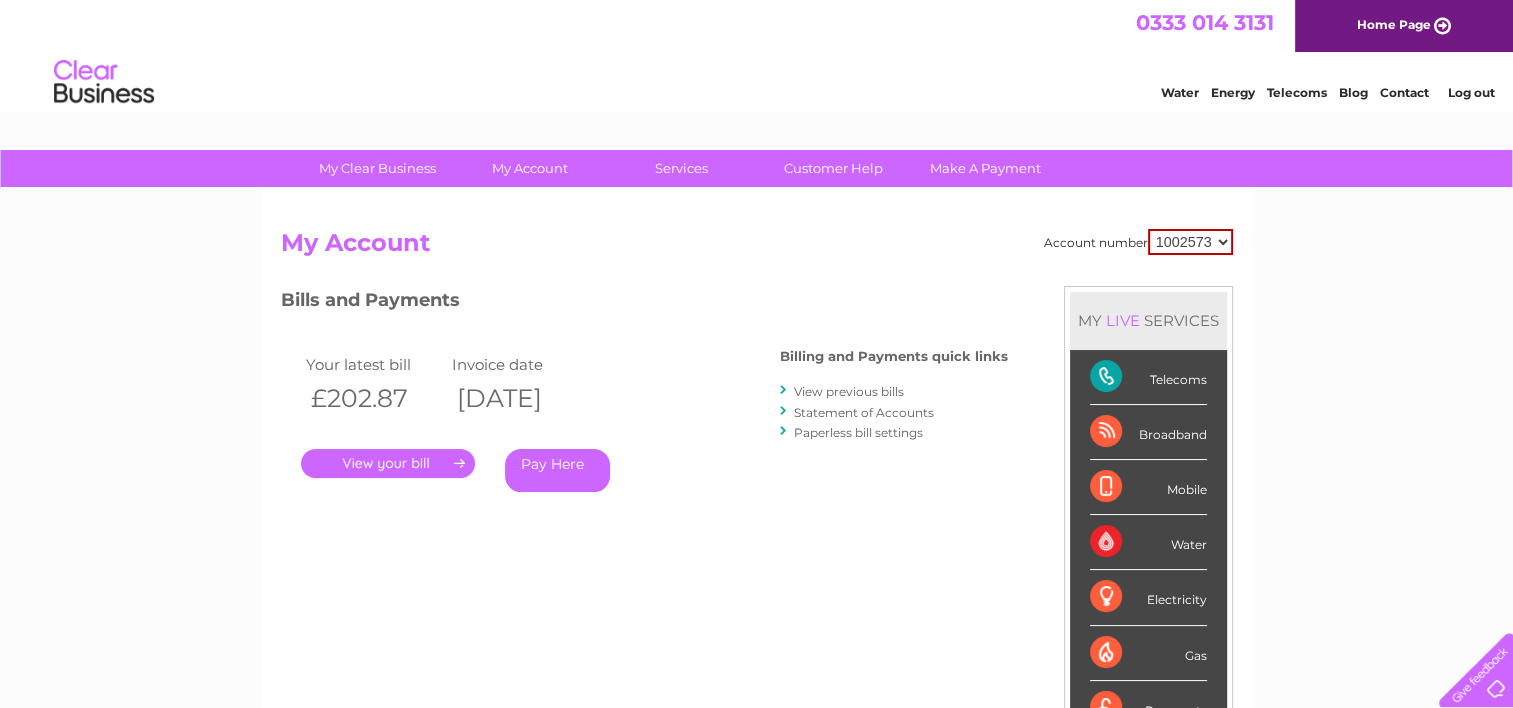 scroll, scrollTop: 0, scrollLeft: 0, axis: both 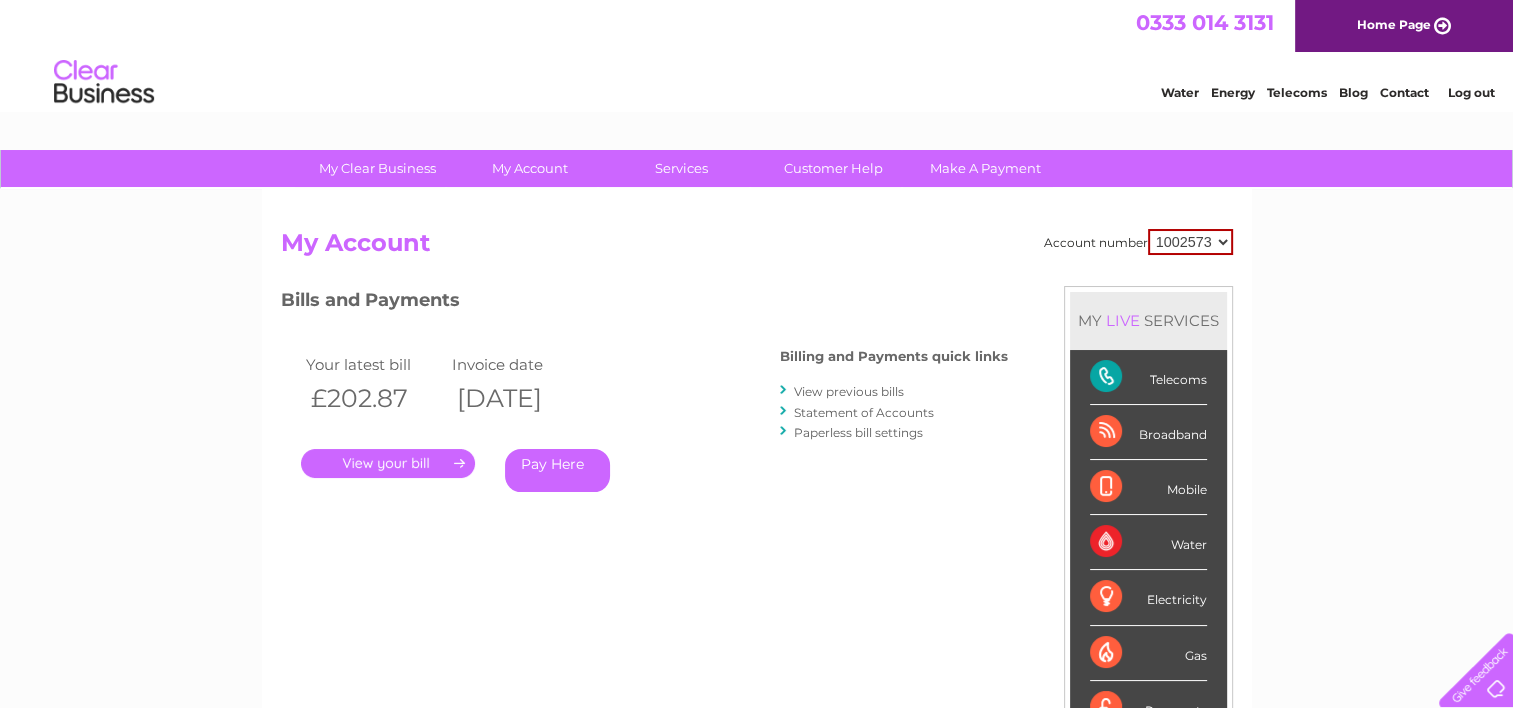click on "." at bounding box center [388, 463] 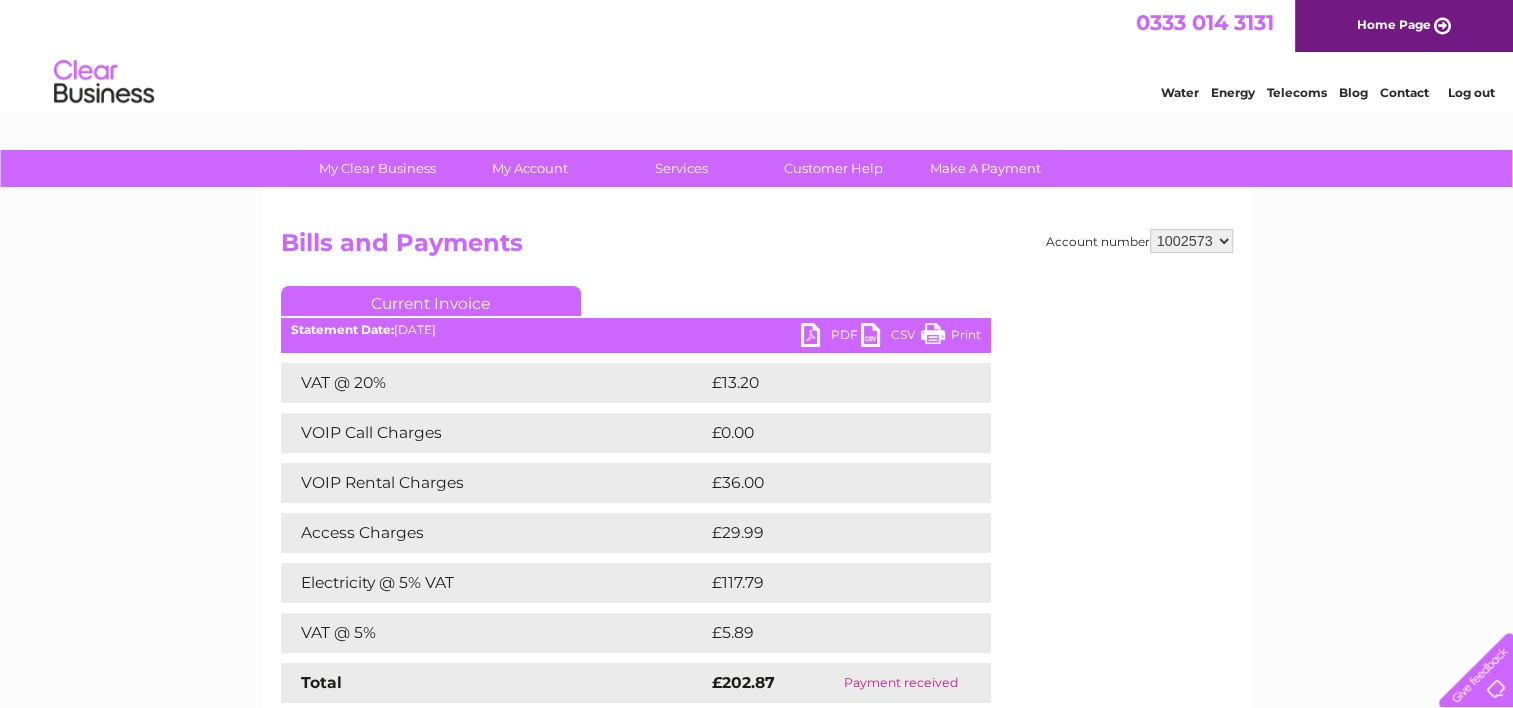 scroll, scrollTop: 0, scrollLeft: 0, axis: both 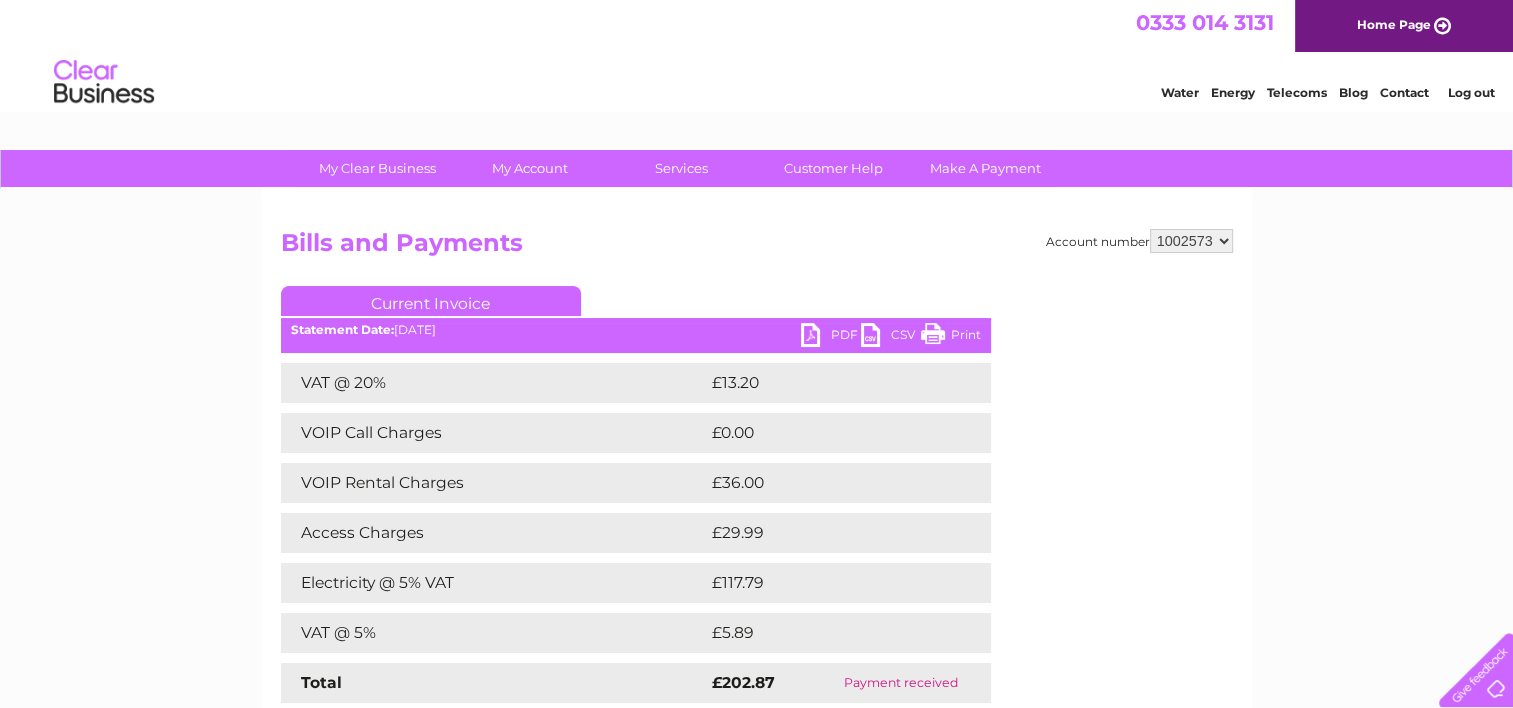 click on "Print" at bounding box center [951, 337] 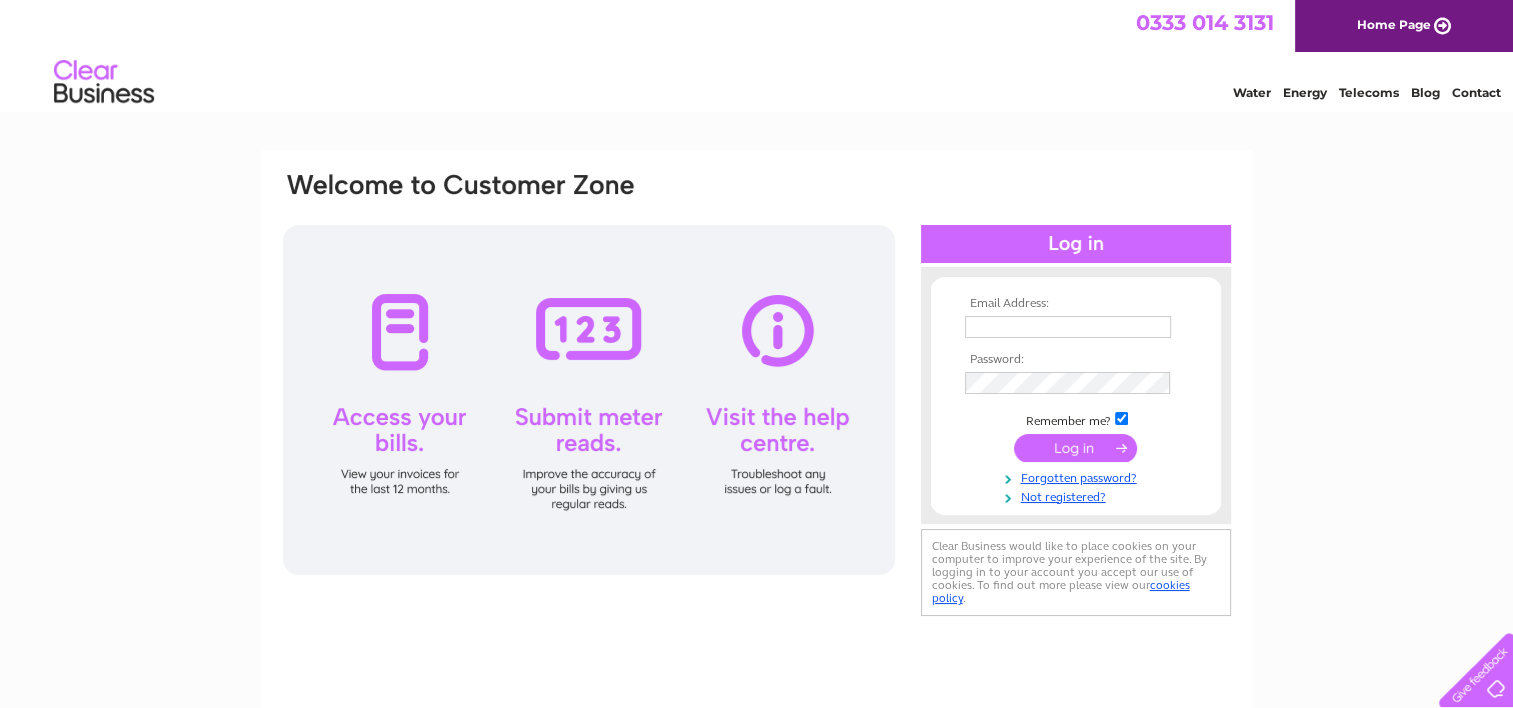 scroll, scrollTop: 0, scrollLeft: 0, axis: both 